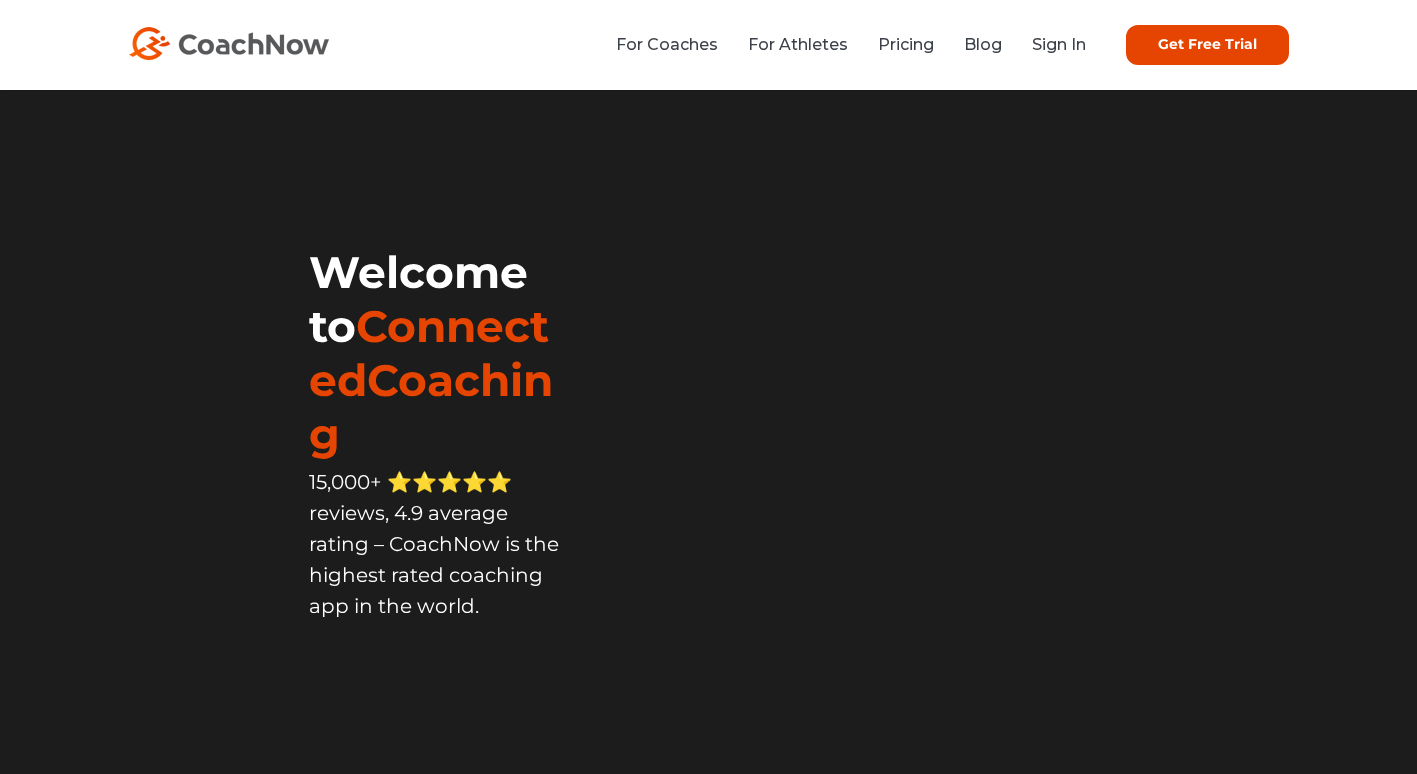 scroll, scrollTop: 0, scrollLeft: 0, axis: both 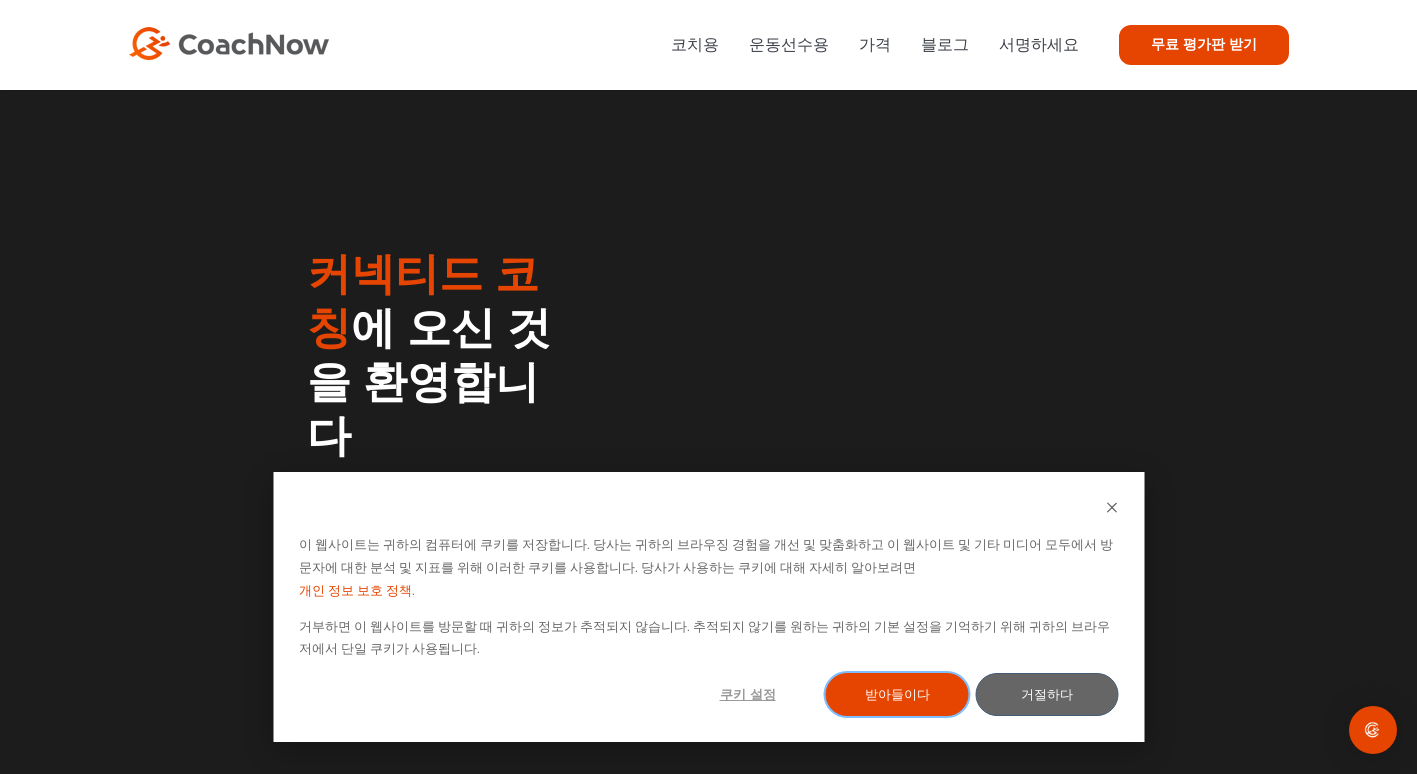 click on "받아들이다" at bounding box center (897, 694) 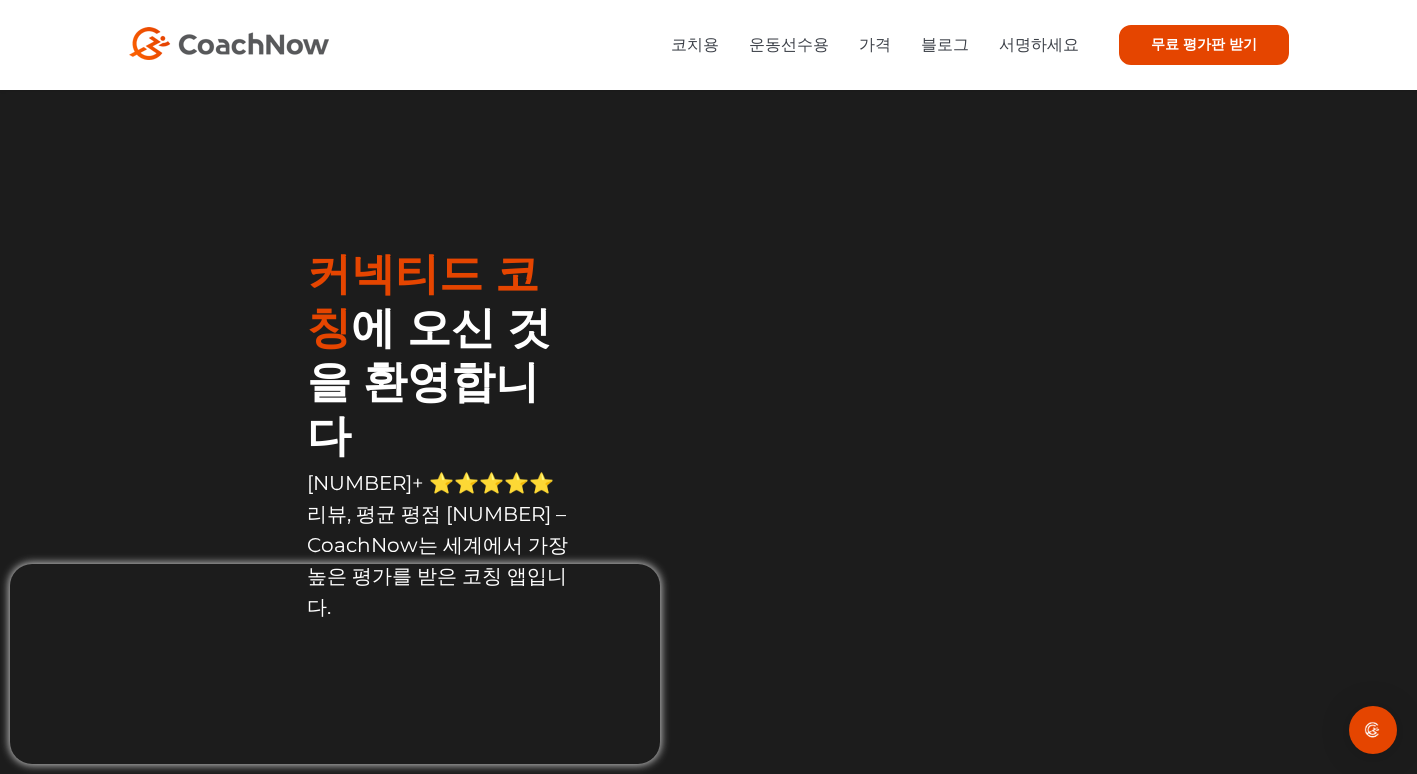 click on "무료 평가판 받기" at bounding box center [1204, 45] 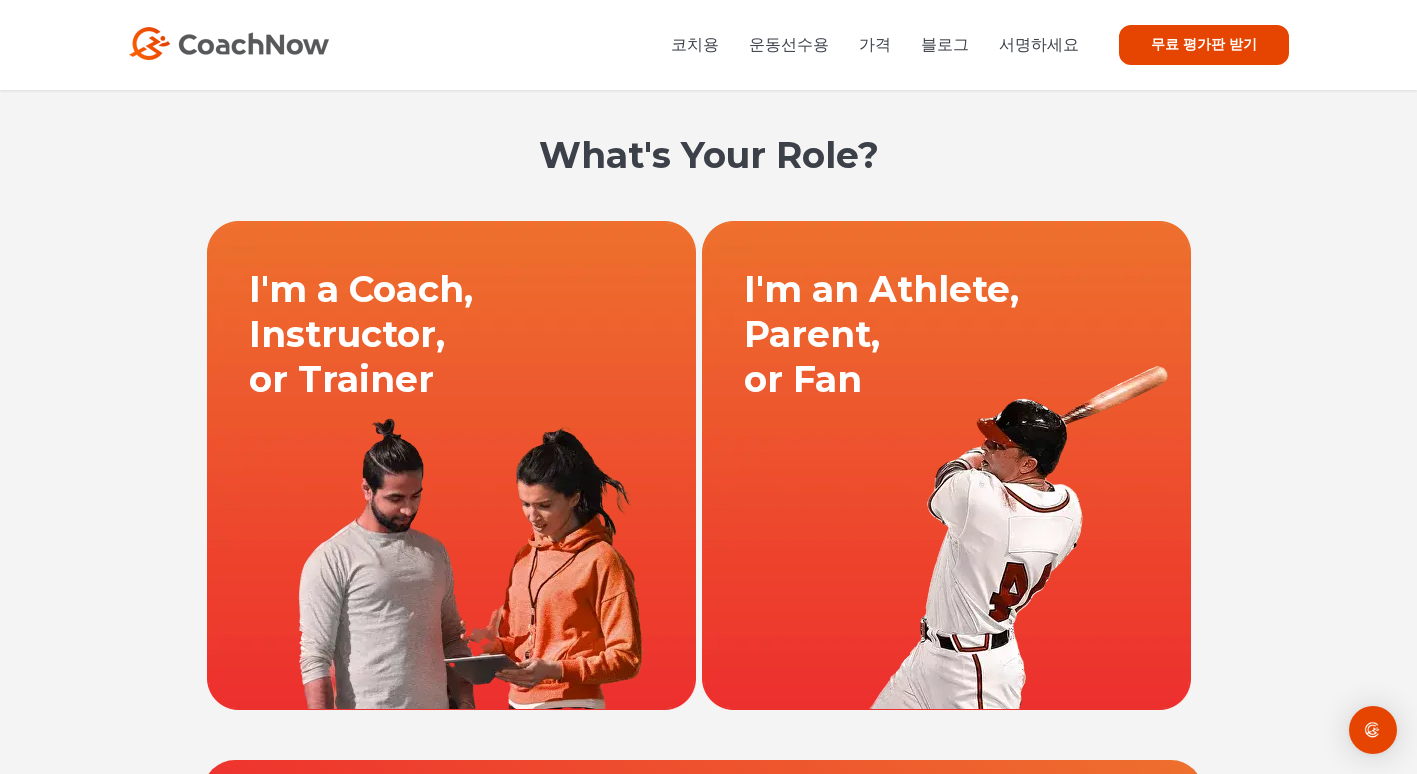 scroll, scrollTop: 0, scrollLeft: 0, axis: both 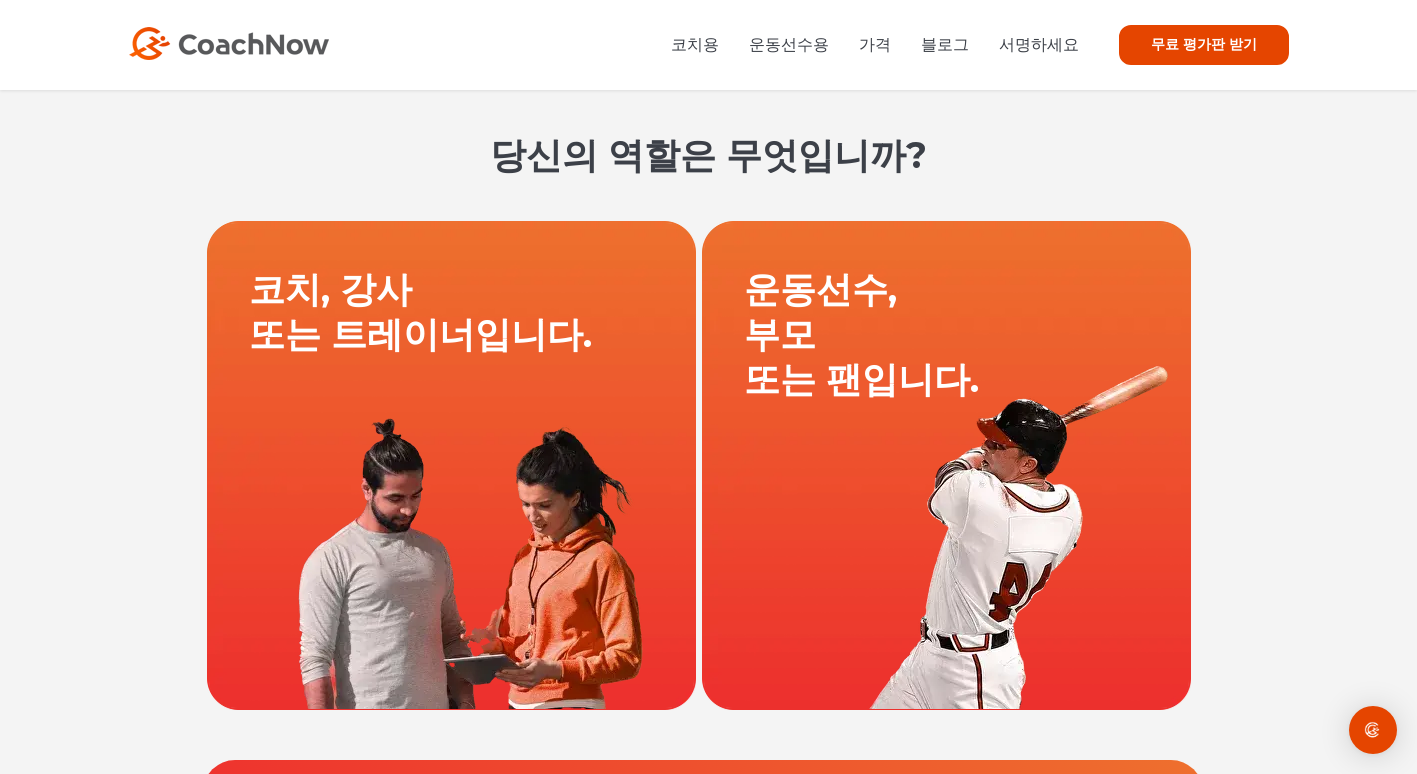 click at bounding box center (451, 465) 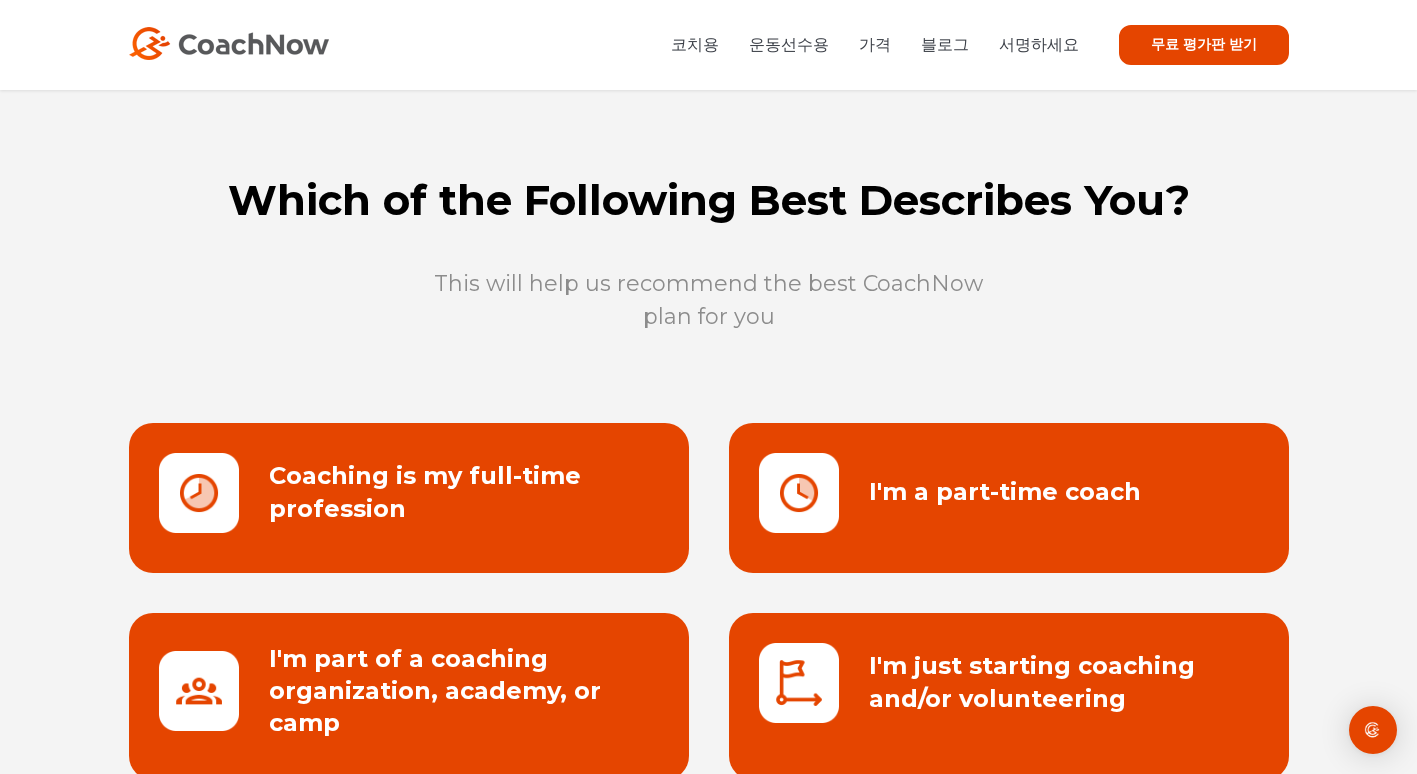 scroll, scrollTop: 0, scrollLeft: 0, axis: both 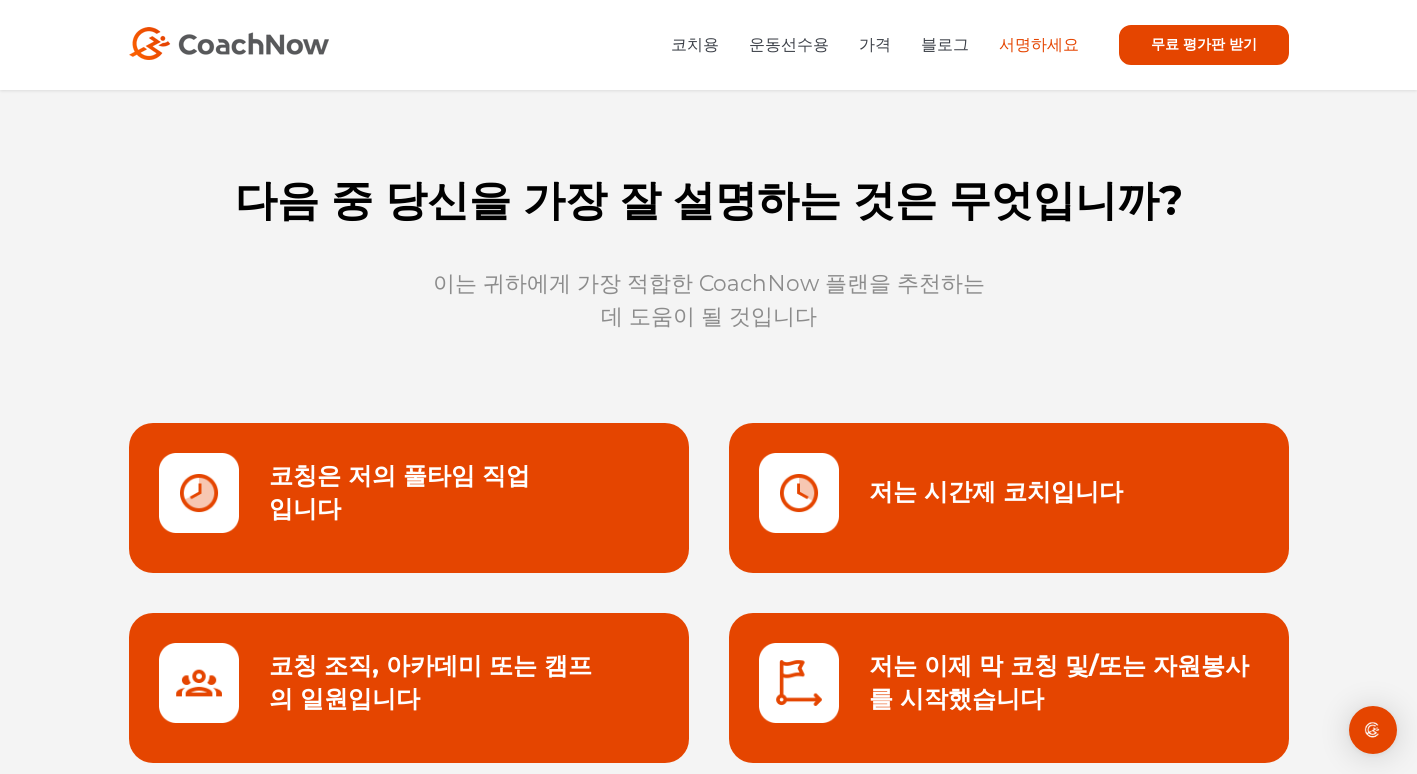 click on "서명하세요" at bounding box center (1039, 44) 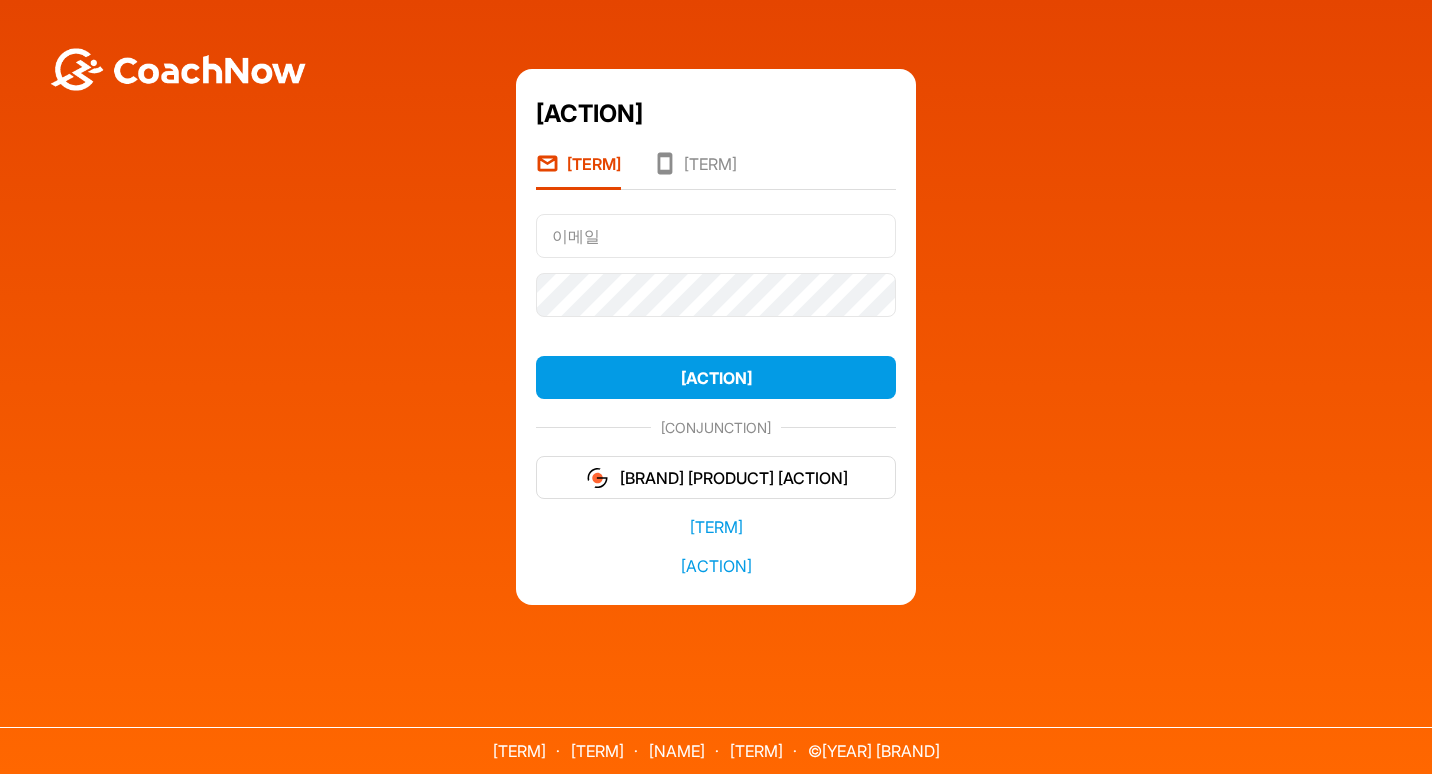 scroll, scrollTop: 0, scrollLeft: 0, axis: both 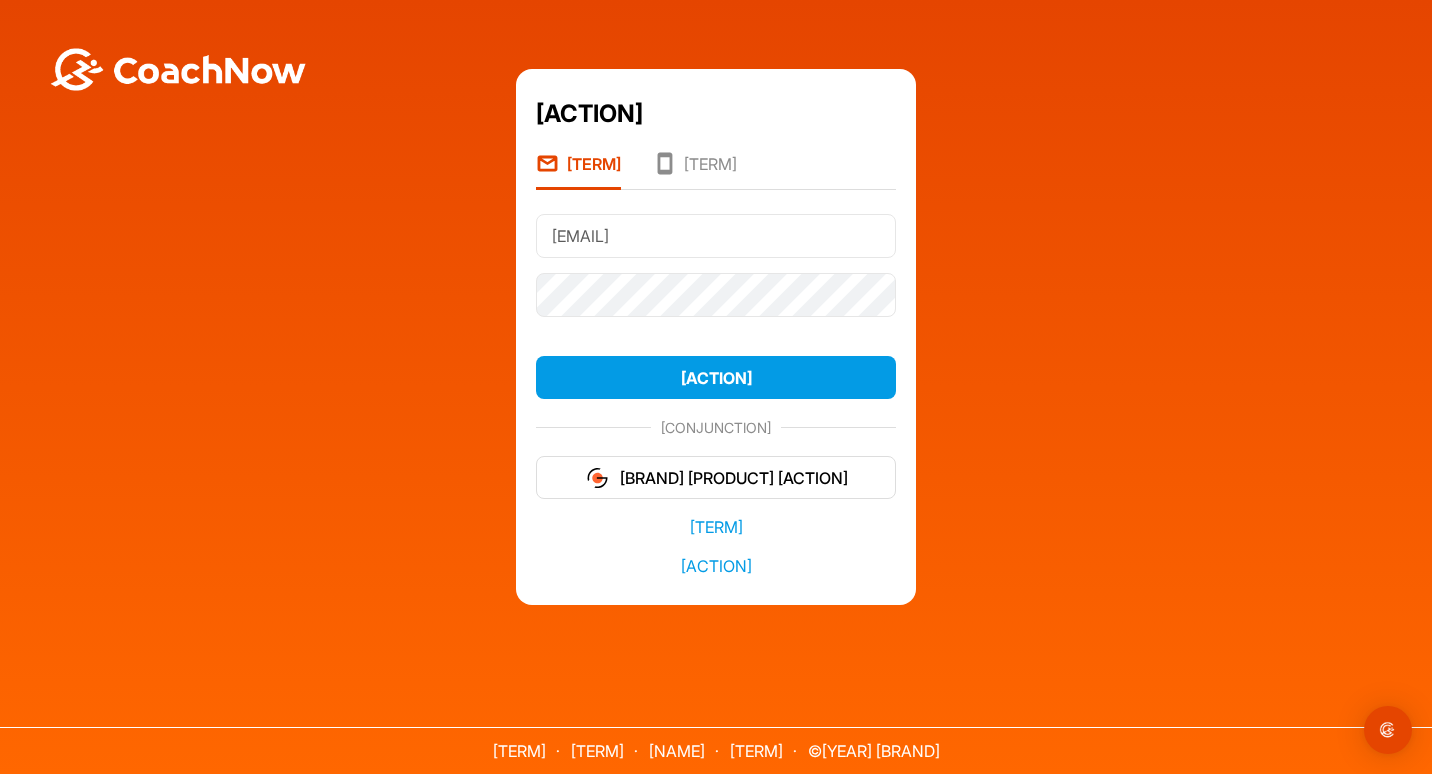 type on "jaeha0126@naver.com" 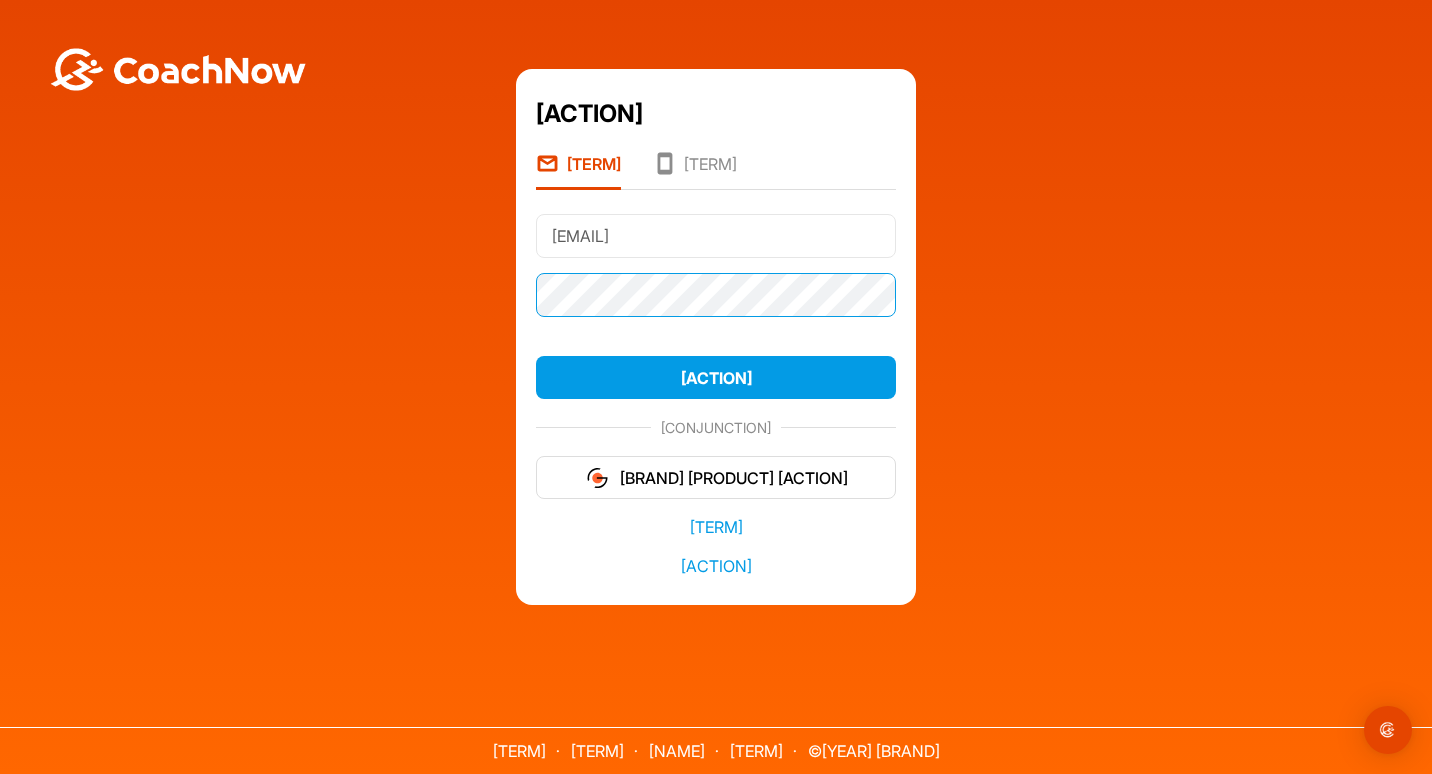 click on "서명하세요" at bounding box center (716, 377) 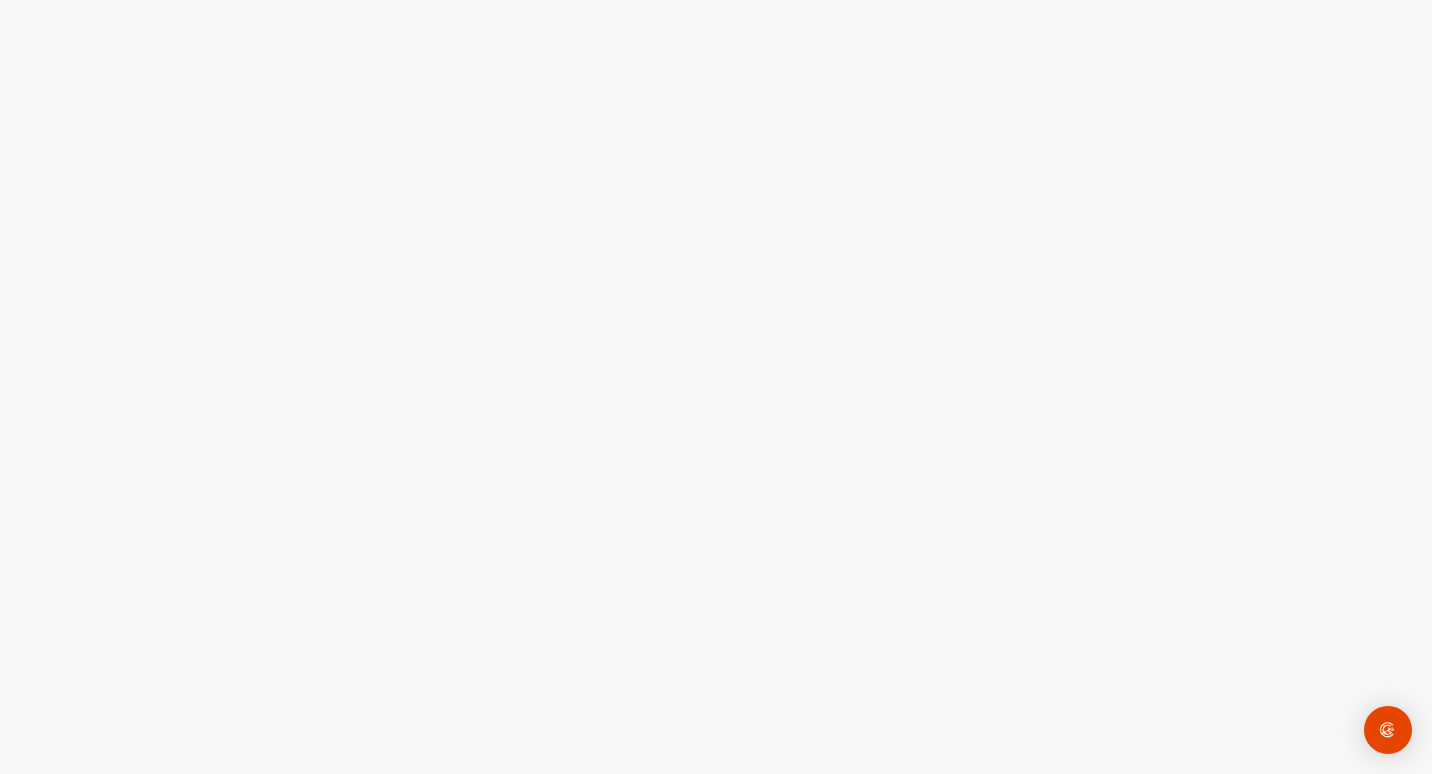 scroll, scrollTop: 0, scrollLeft: 0, axis: both 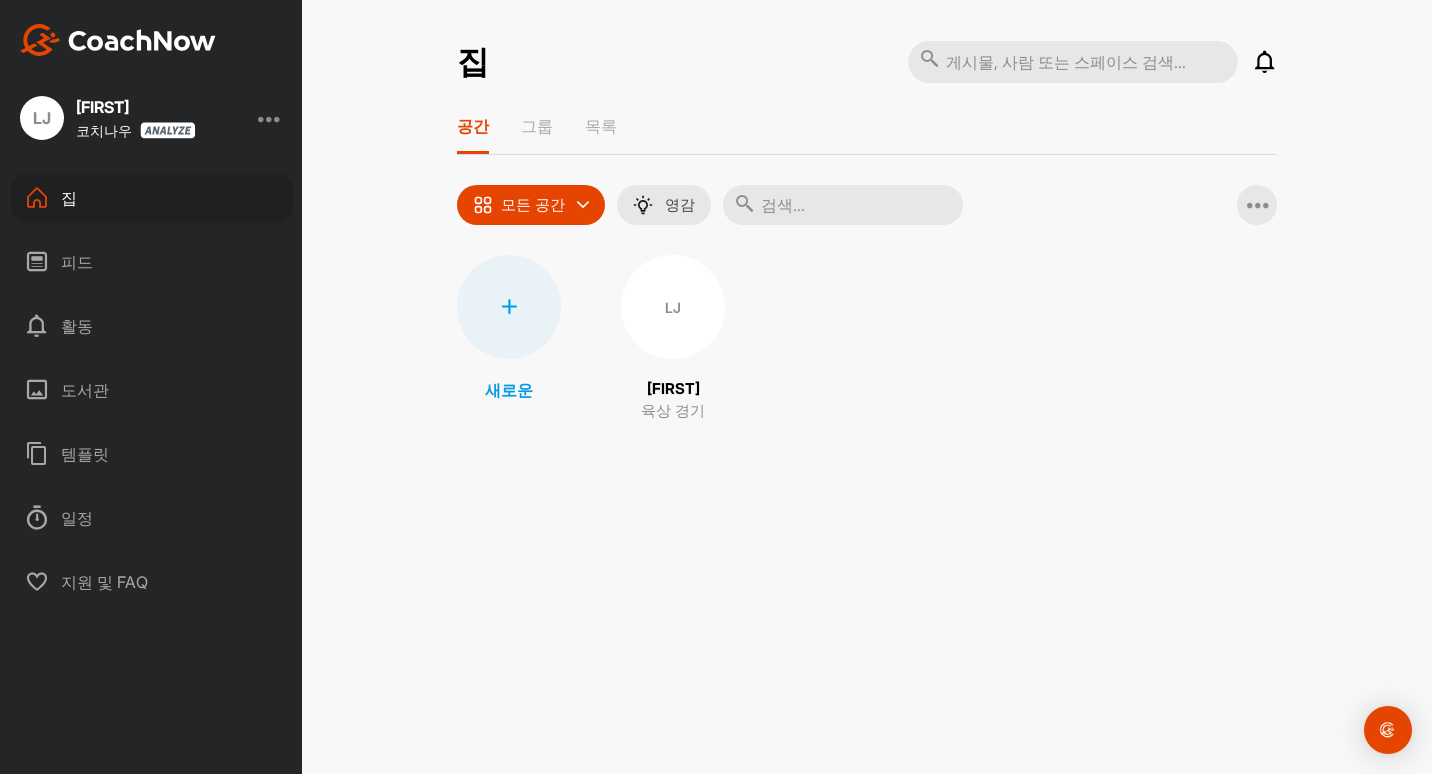 click on "집" at bounding box center (152, 198) 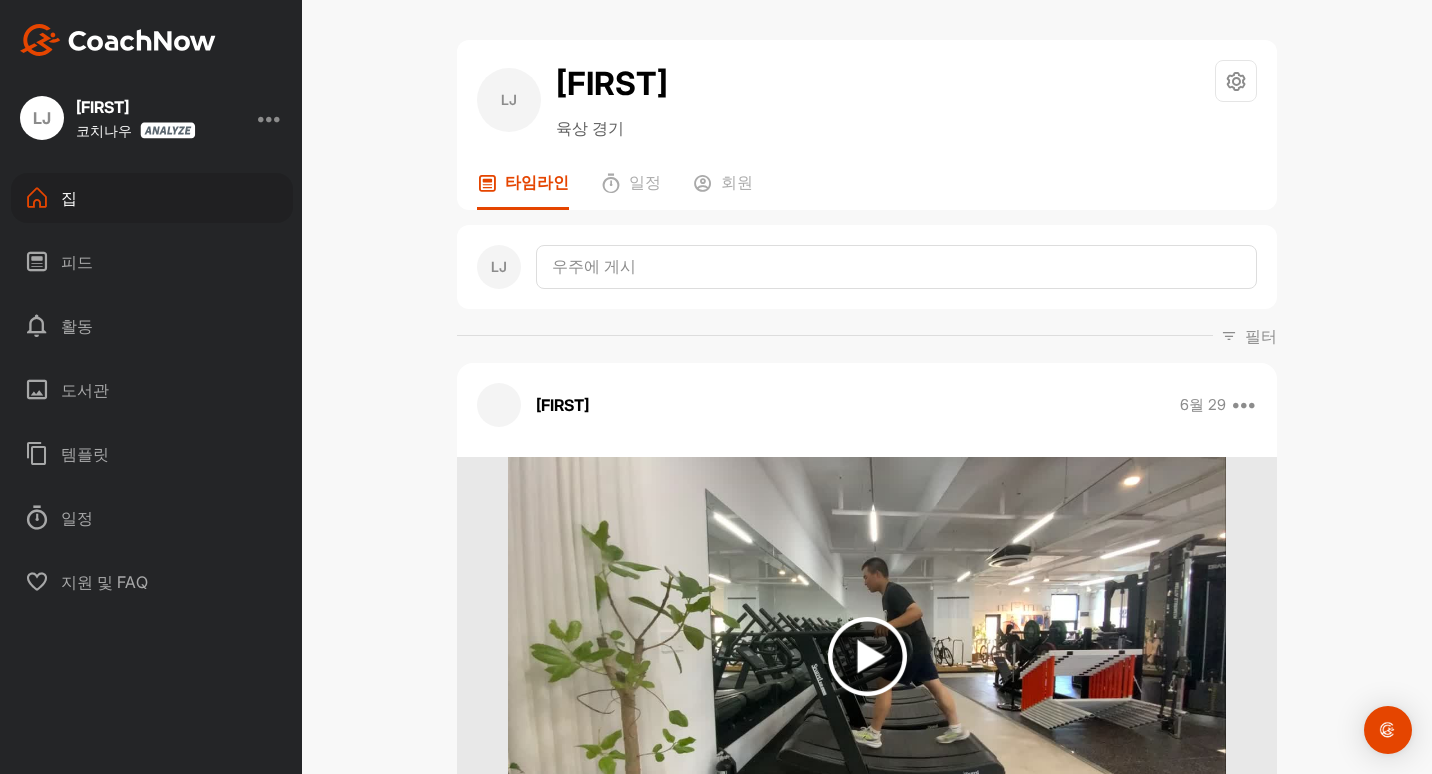 scroll, scrollTop: 600, scrollLeft: 0, axis: vertical 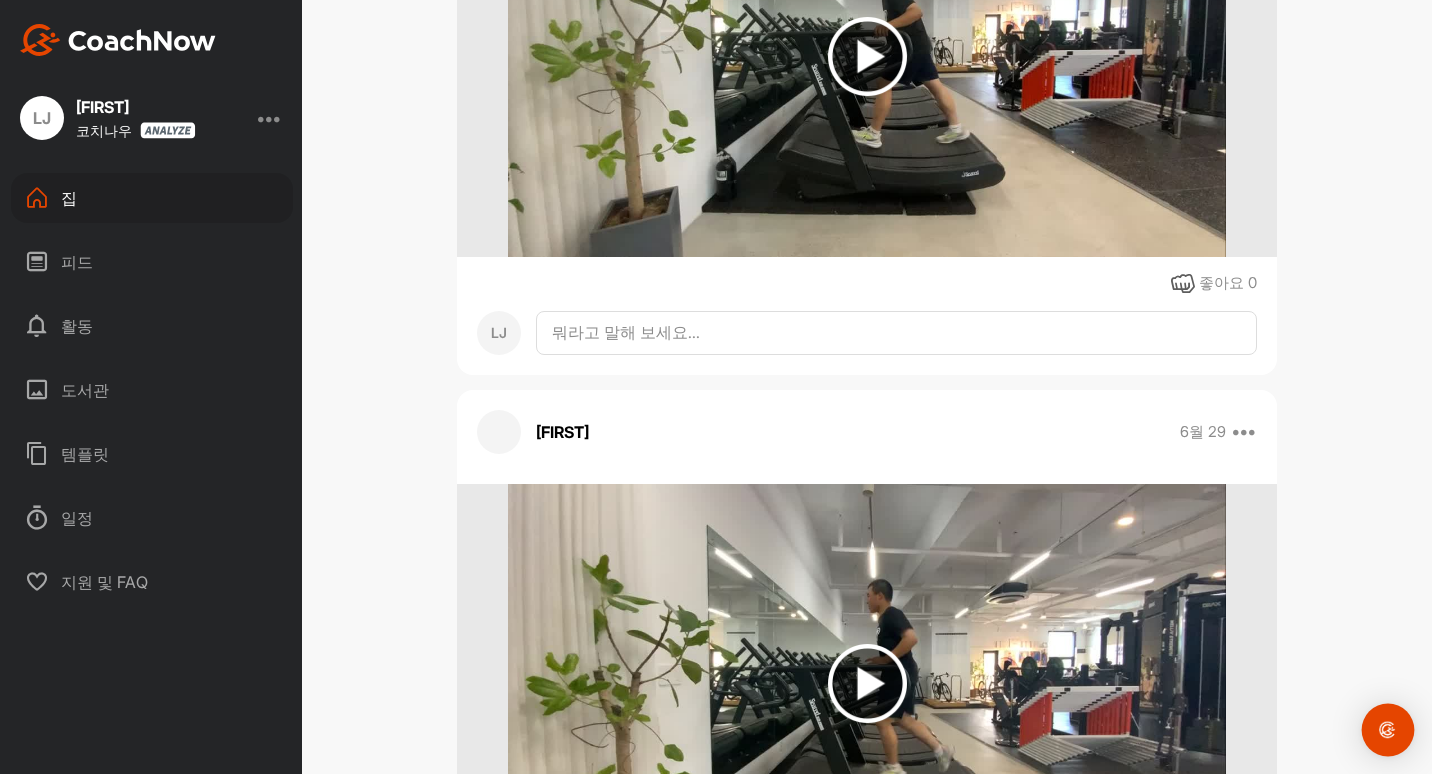 click at bounding box center (1388, 730) 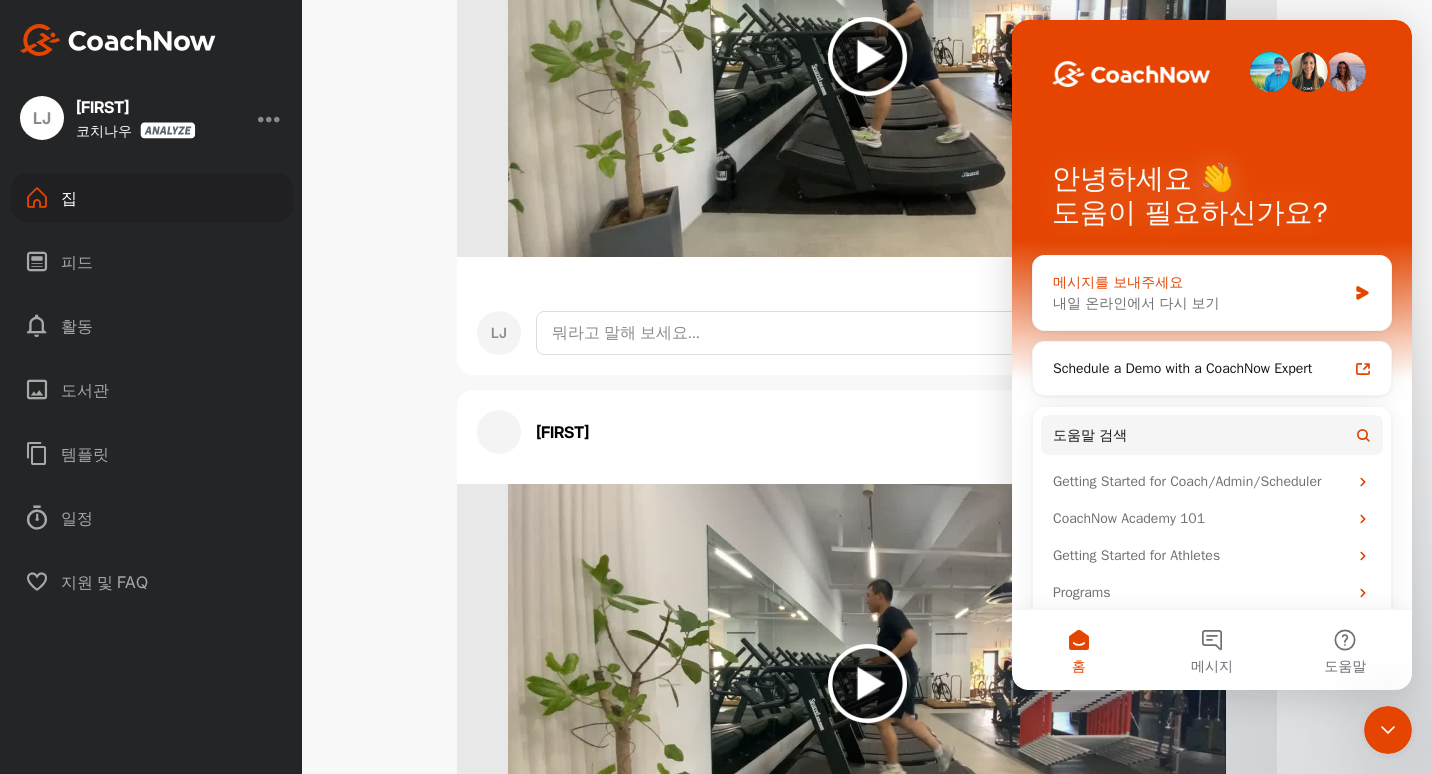 scroll, scrollTop: 0, scrollLeft: 0, axis: both 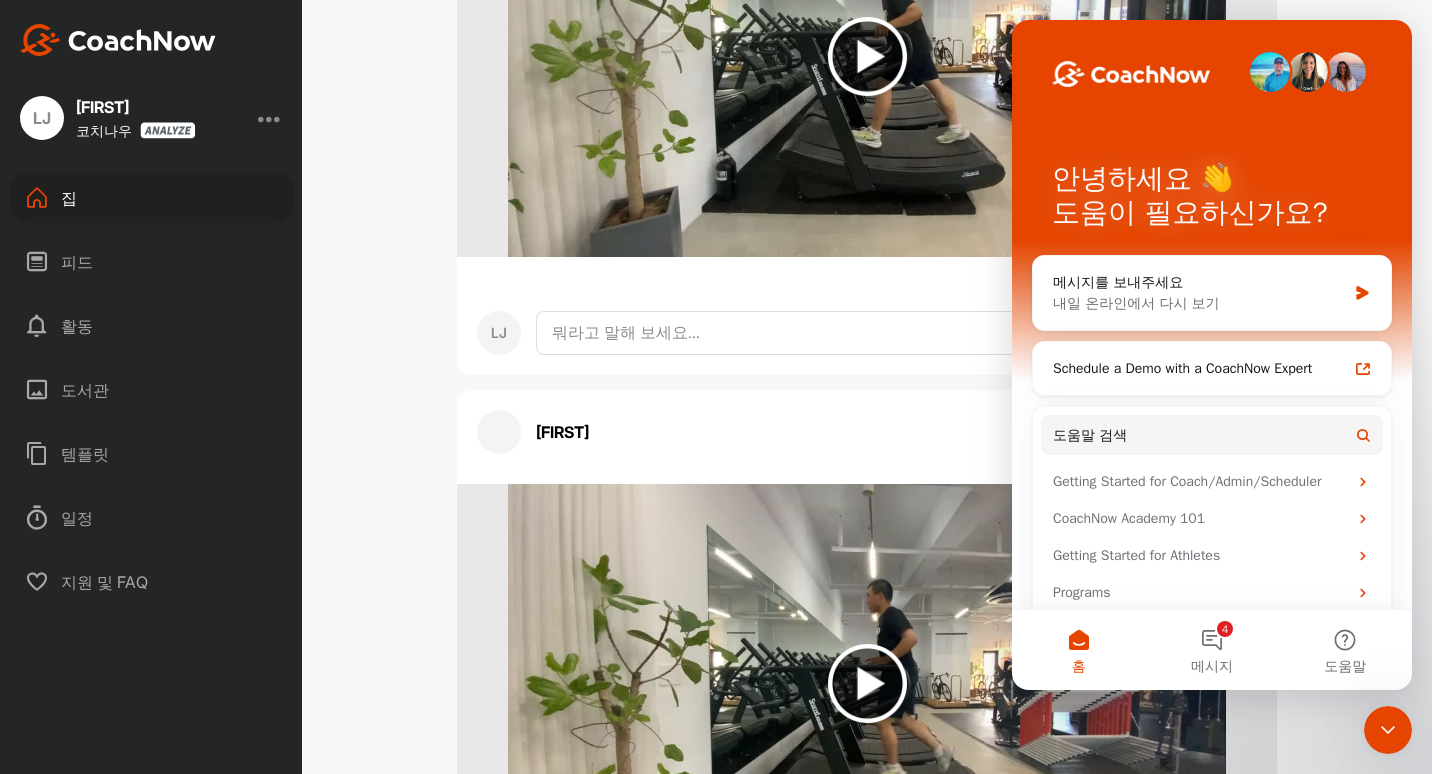 click on "Space Settings Your Notifications 타임라인 일정 회원 [FIRST] Media Type Images Videos Notes Audio Documents Author [FIRST] [LAST] [USERNAME]@[DOMAIN] Sort by Created at Tags Add some tags. From Day Month Year Till Day Month Year Filter Show All [FIRST] 6월 29 Edit Edit Tags Pin to top Delete 좋아요 0 [FIRST] [LAST] 6월 29 Edit Edit Tags Pin to top Delete 좋아요 0 [FIRST] [LAST] 6월 29 Edit Edit Tags Pin to top Delete 좋아요 0 [FIRST] [LAST] 6월 29 Edit Edit Tags Pin to top Delete 좋아요 0 [FIRST] [LAST] 6월 25일 Edit Edit Tags Pin to top Delete 좋아요 0 [FIRST] [LAST] 6월 18일 Edit Edit Tags Pin to top Delete 0 Likes [FIRST] [LAST] May 07 Edit Edit Tags Pin to top Delete 0 Likes [FIRST] [LAST] May 05 Edit Edit Tags Pin to top Delete [FIRST] 0 Likes [FIRST] [LAST] Feb 20 Edit Edit Tags Pin to top Delete 0 Likes [FIRST] [LAST] Feb 18 Edit Edit Tags Pin to top Delete Run 0 Likes [FIRST]" at bounding box center (867, 387) 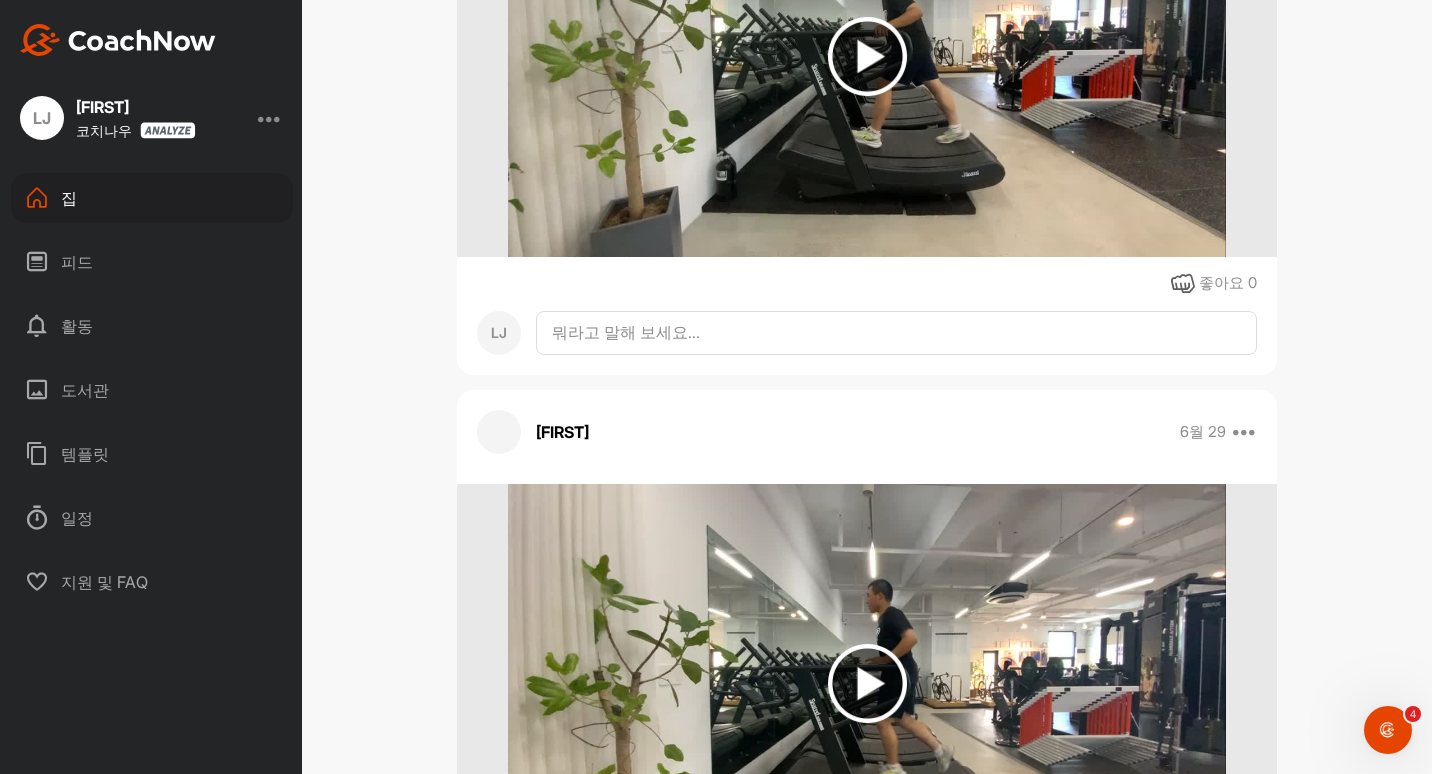 scroll, scrollTop: 0, scrollLeft: 0, axis: both 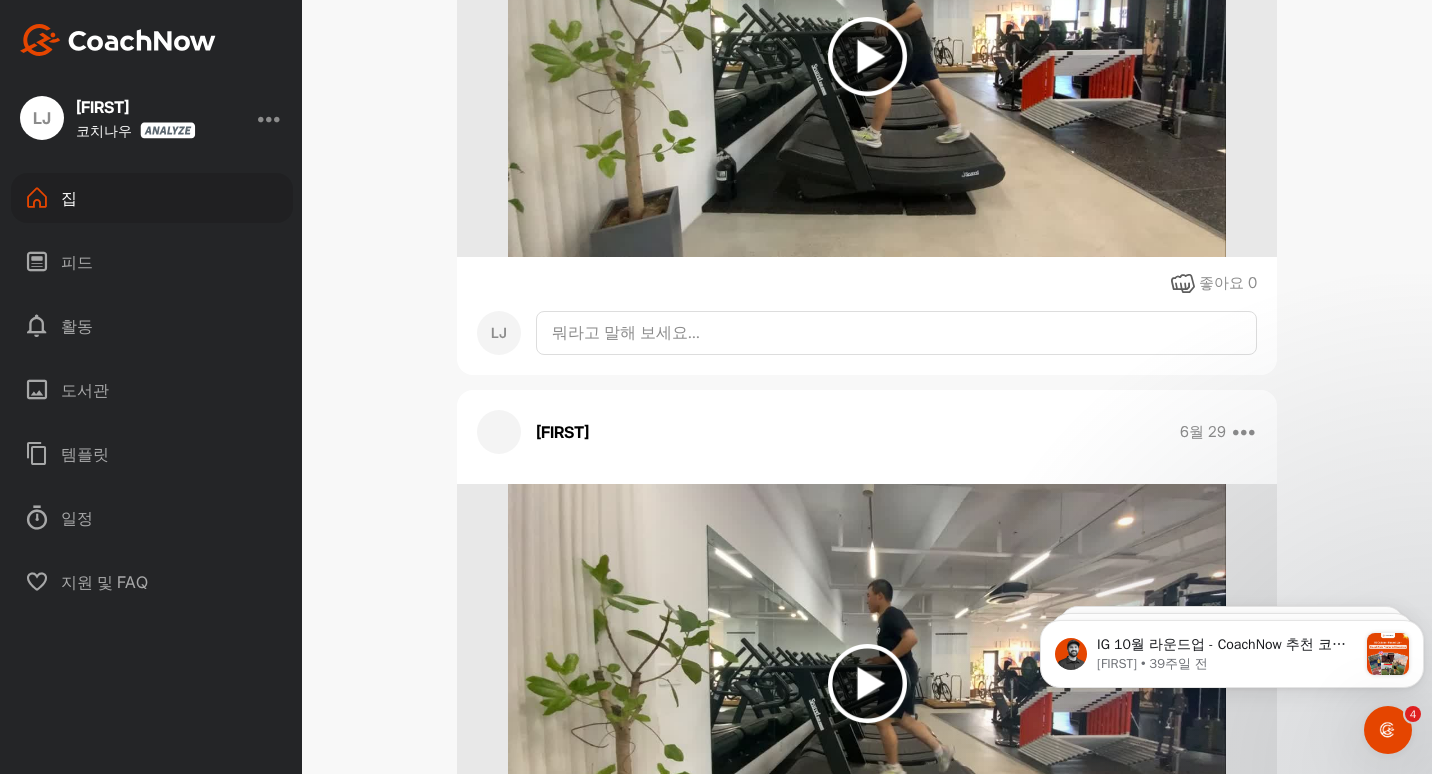 click 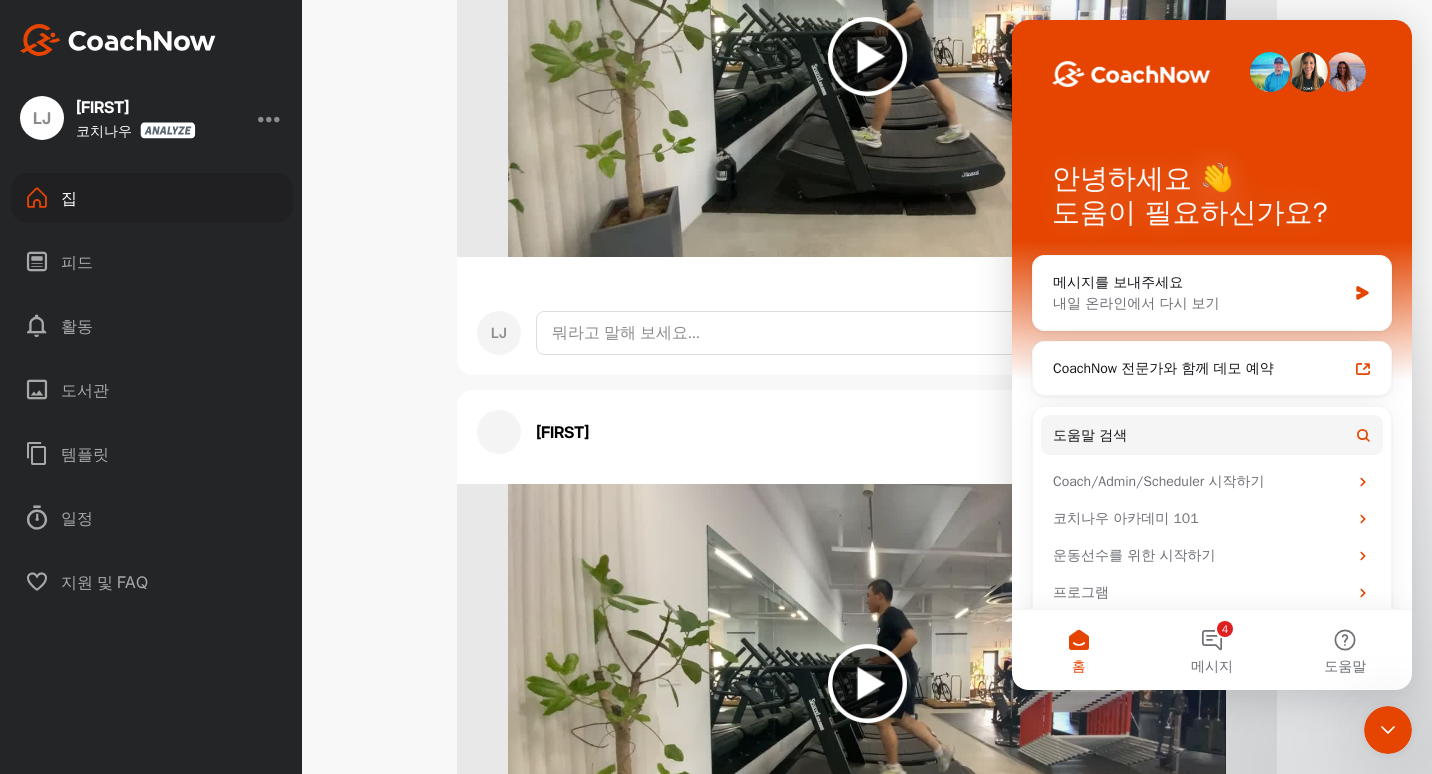 click 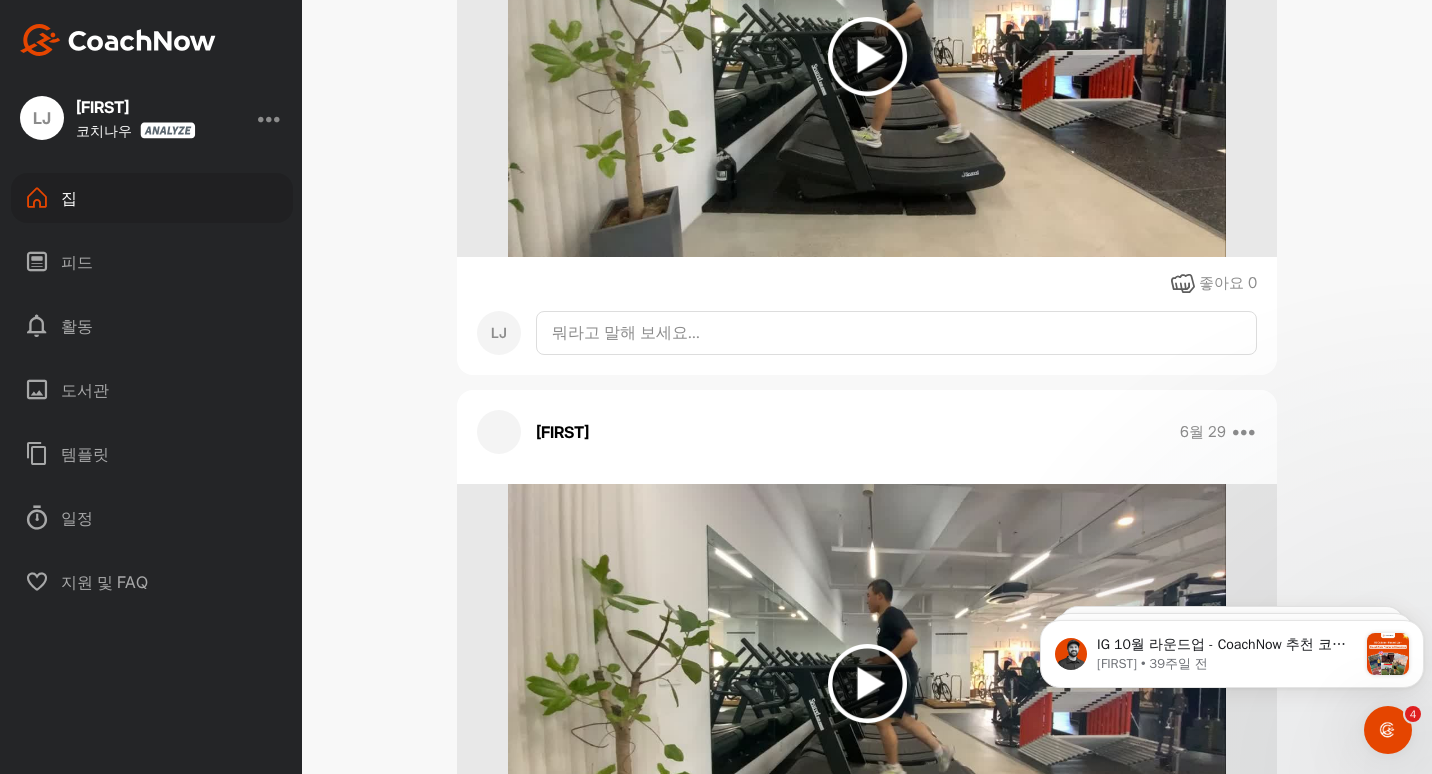 scroll, scrollTop: 0, scrollLeft: 0, axis: both 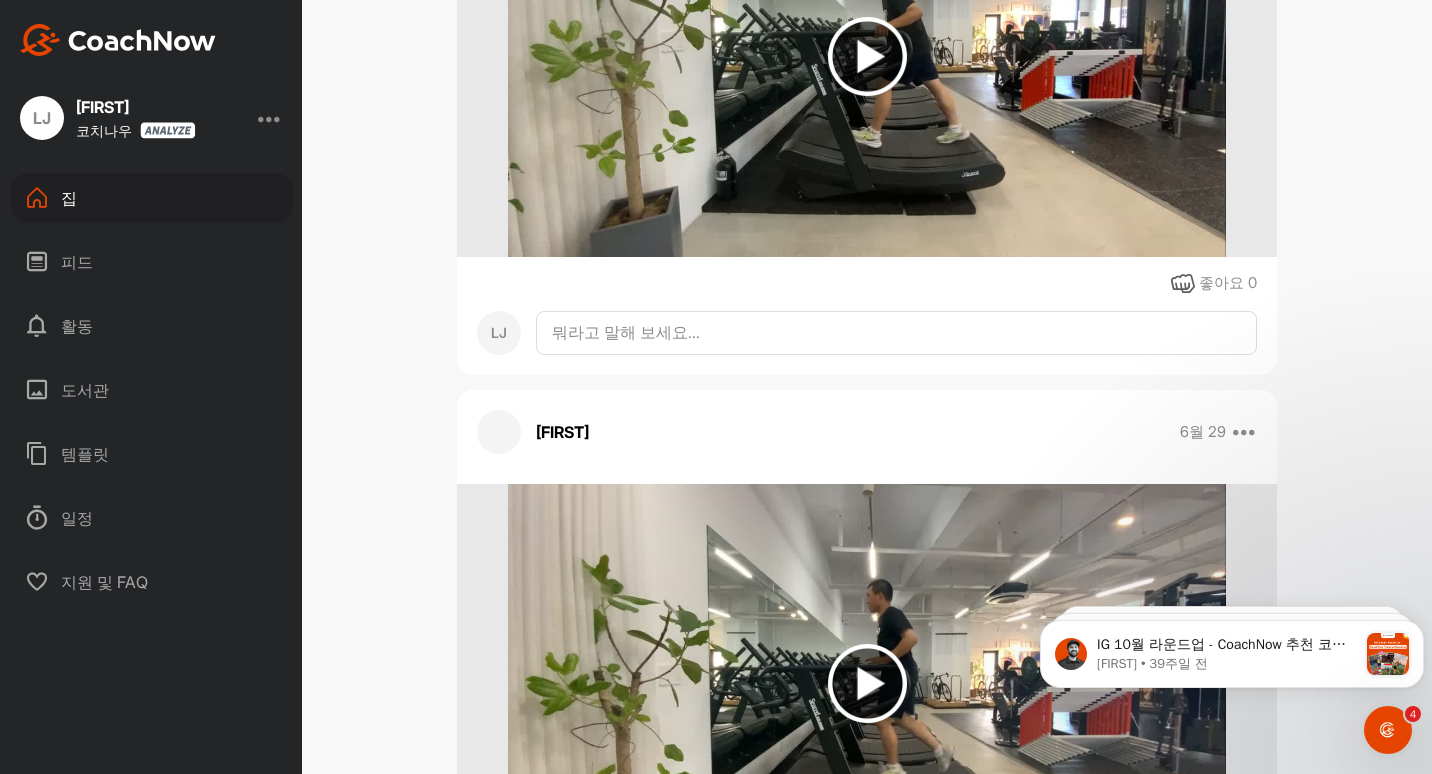 drag, startPoint x: 1350, startPoint y: 411, endPoint x: 914, endPoint y: 411, distance: 436 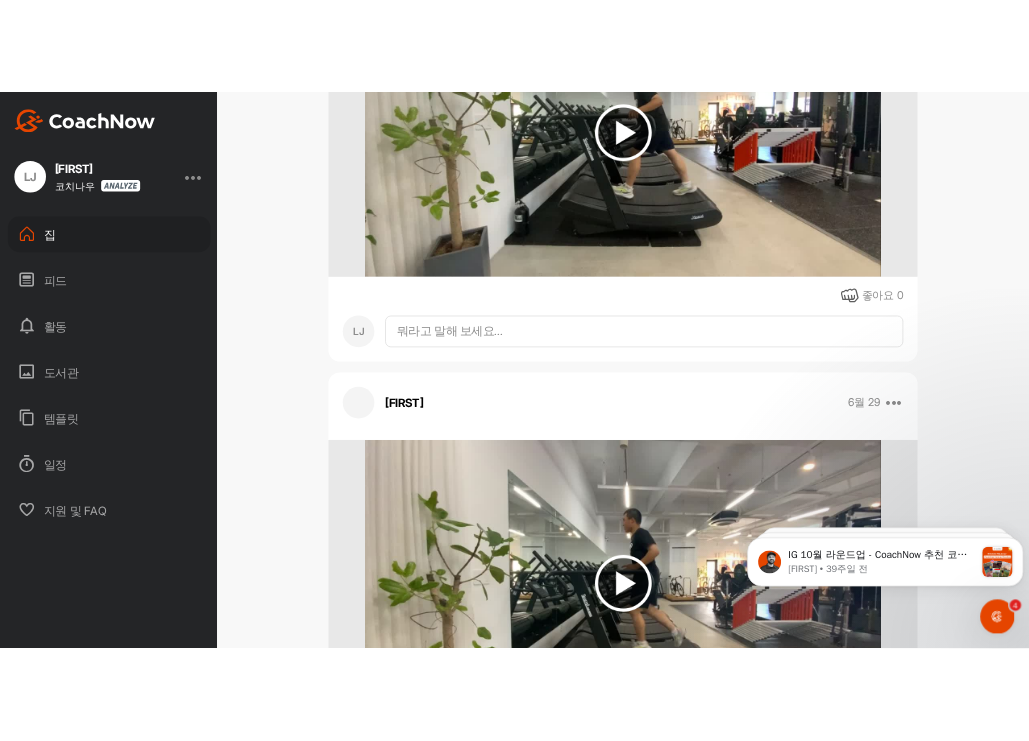scroll, scrollTop: 0, scrollLeft: 0, axis: both 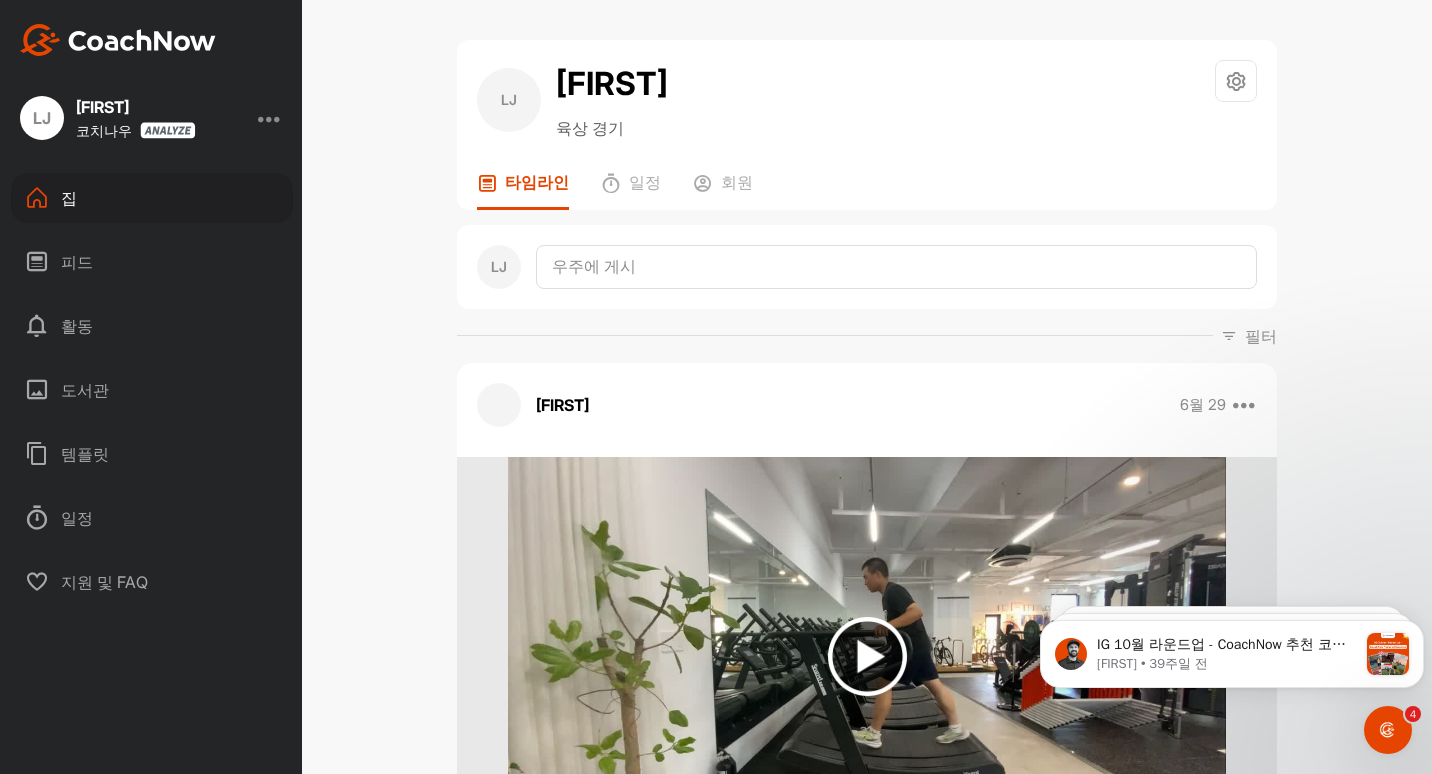 click at bounding box center (118, 40) 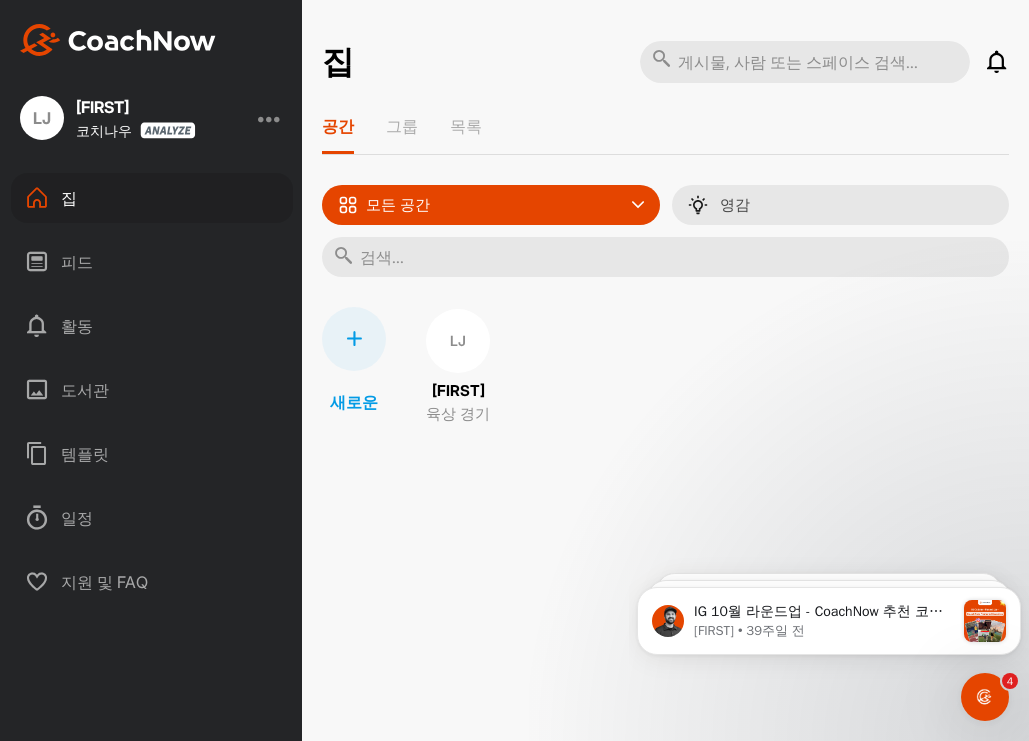 drag, startPoint x: 811, startPoint y: 0, endPoint x: 441, endPoint y: 28, distance: 371.05795 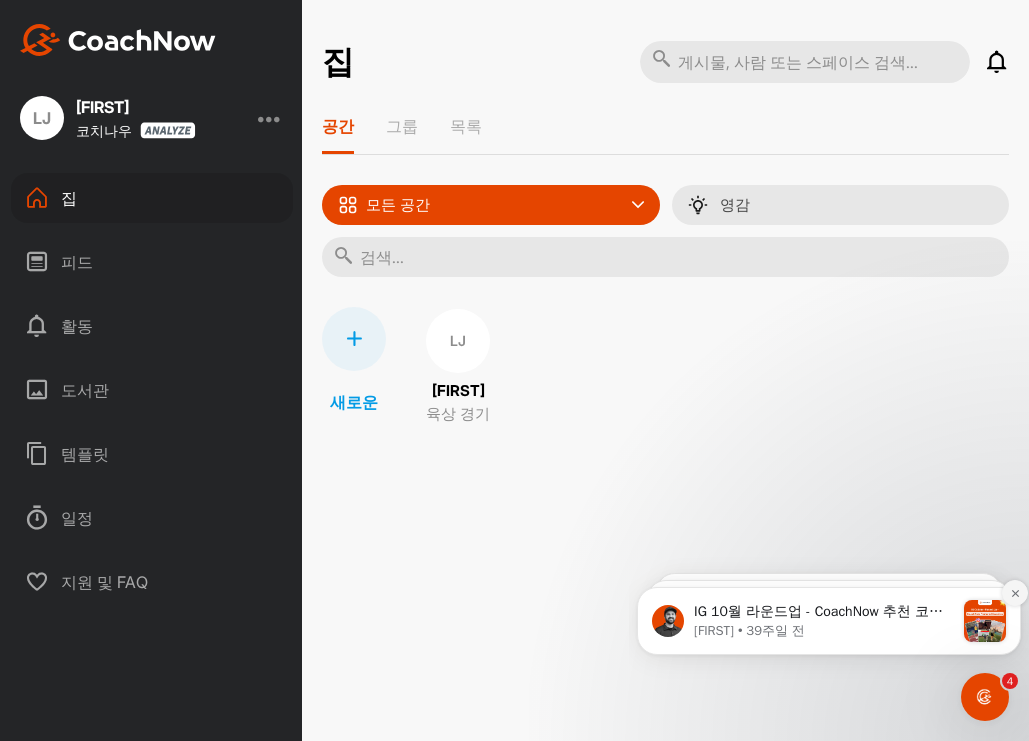 click 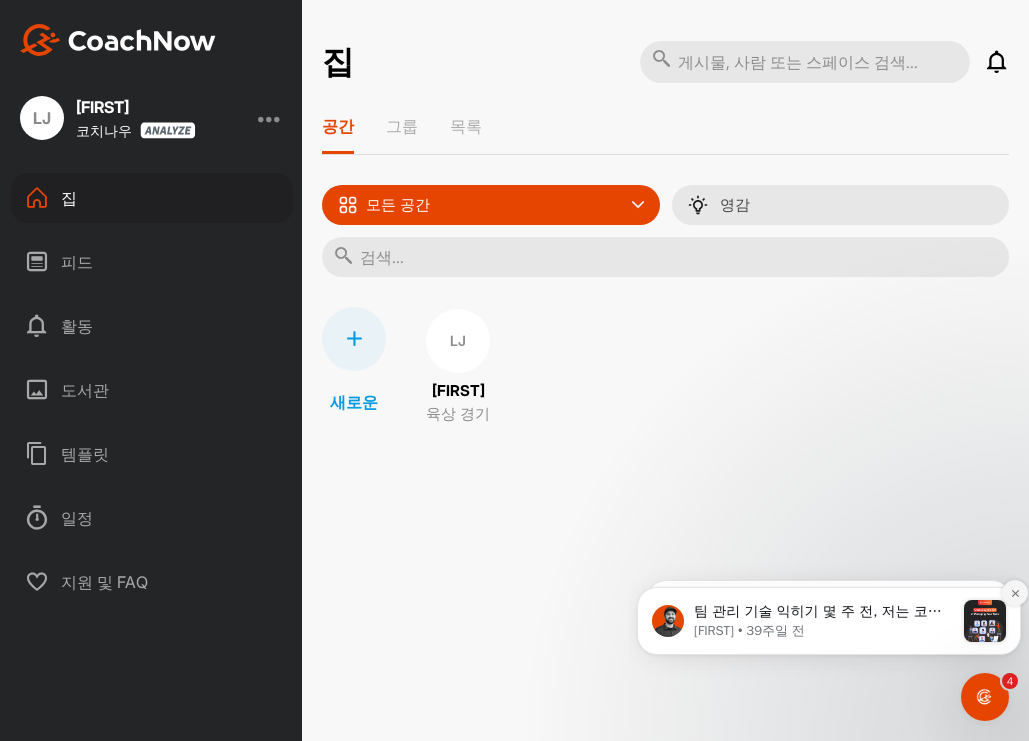 click 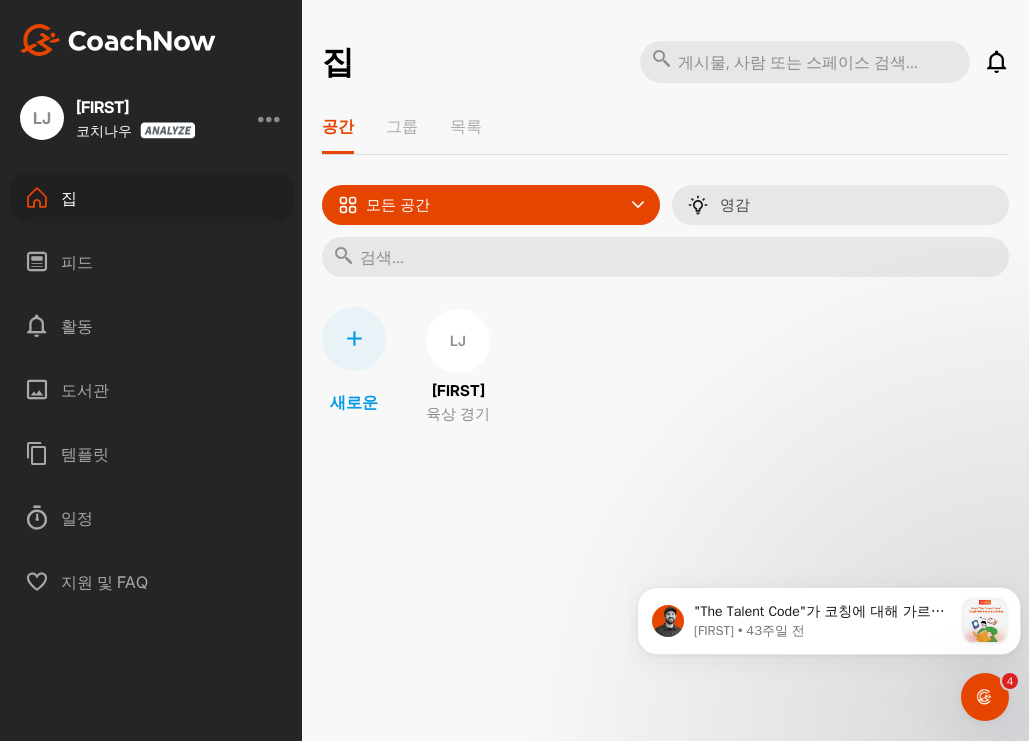 click 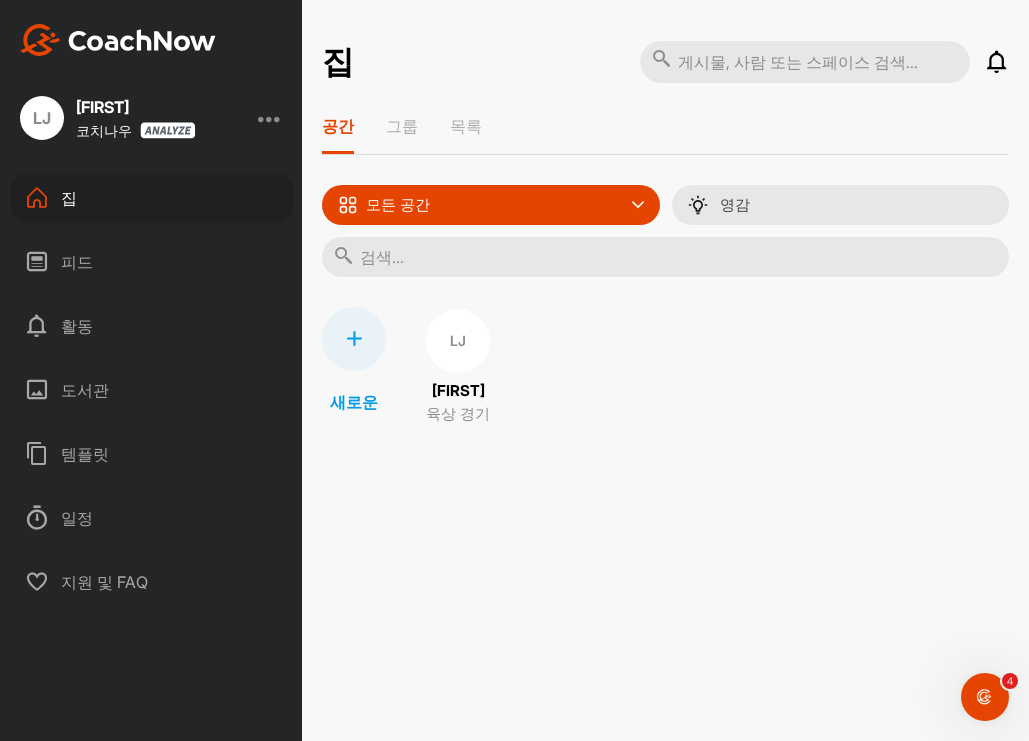 drag, startPoint x: 500, startPoint y: 3, endPoint x: 447, endPoint y: 513, distance: 512.7465 